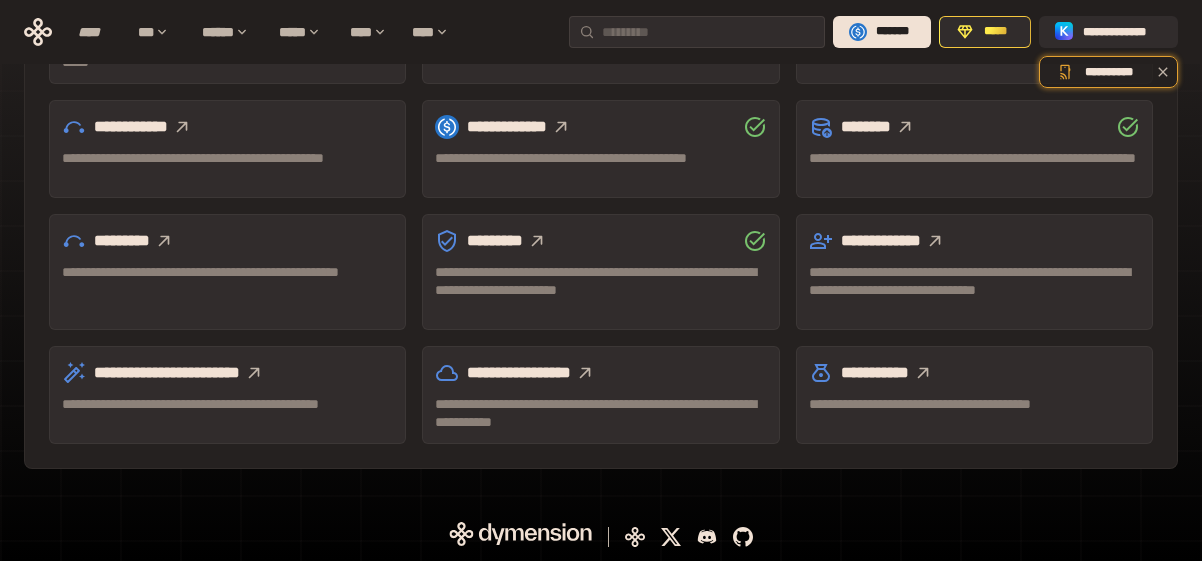 scroll, scrollTop: 0, scrollLeft: 0, axis: both 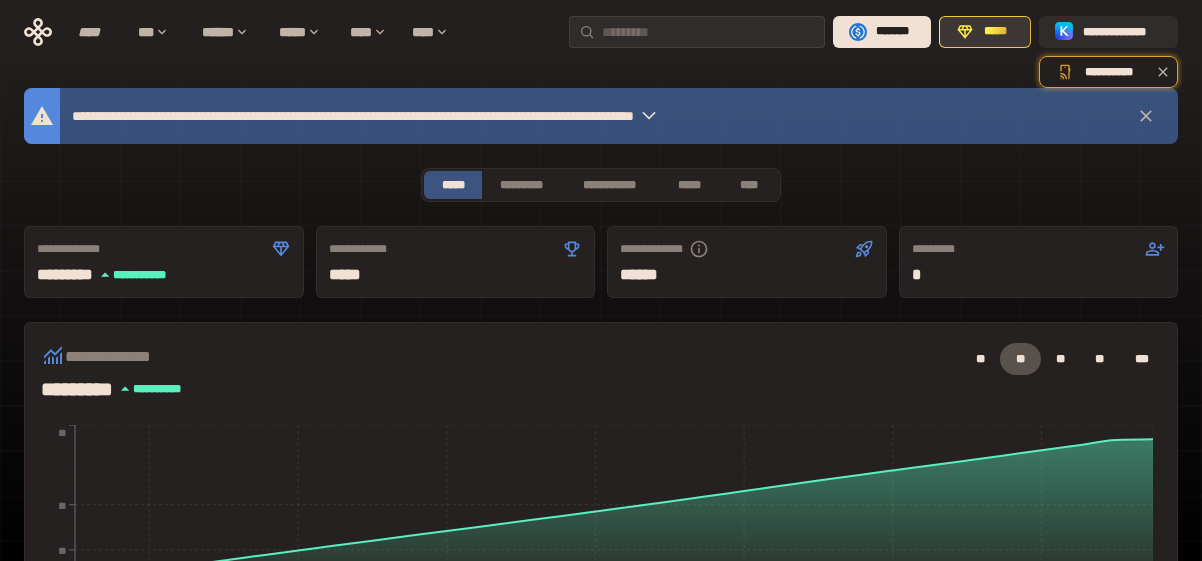click on "*****" at bounding box center [996, 32] 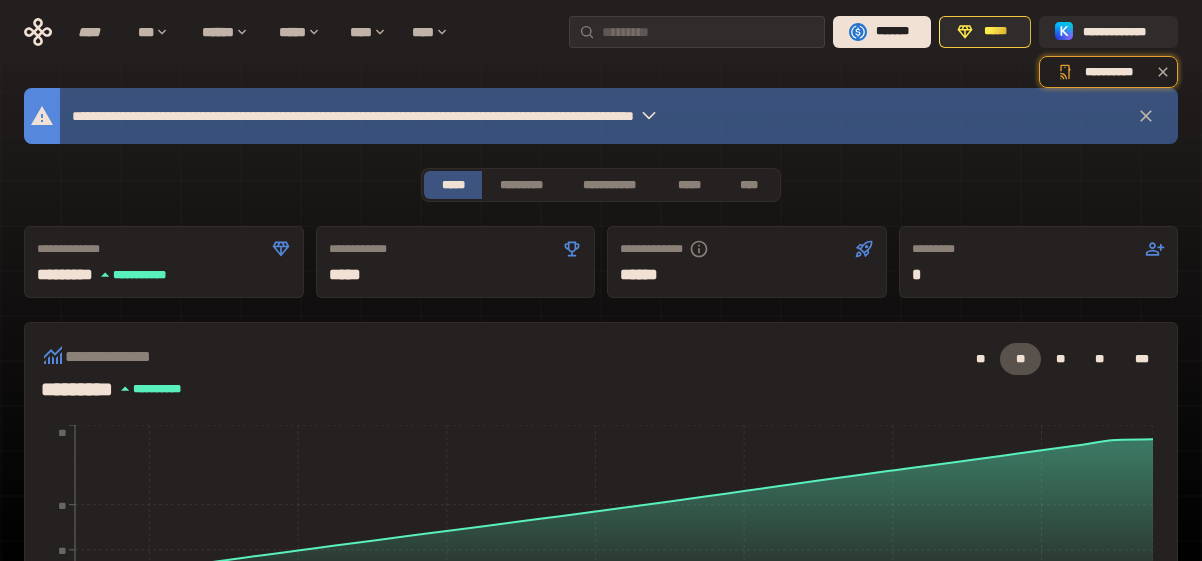 click on "**********" at bounding box center [476, 116] 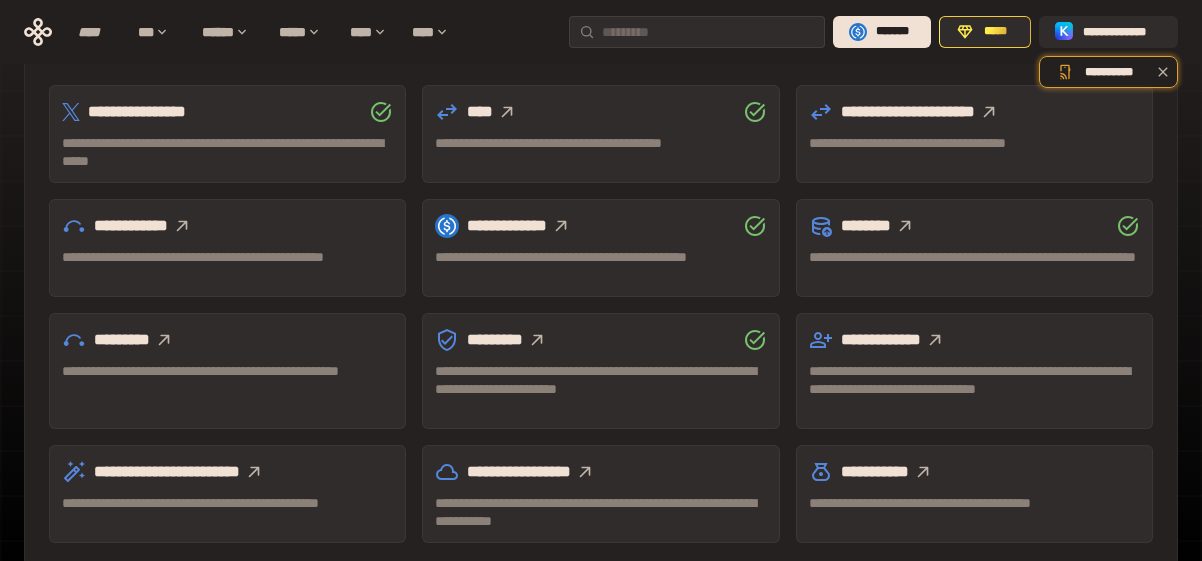 scroll, scrollTop: 0, scrollLeft: 0, axis: both 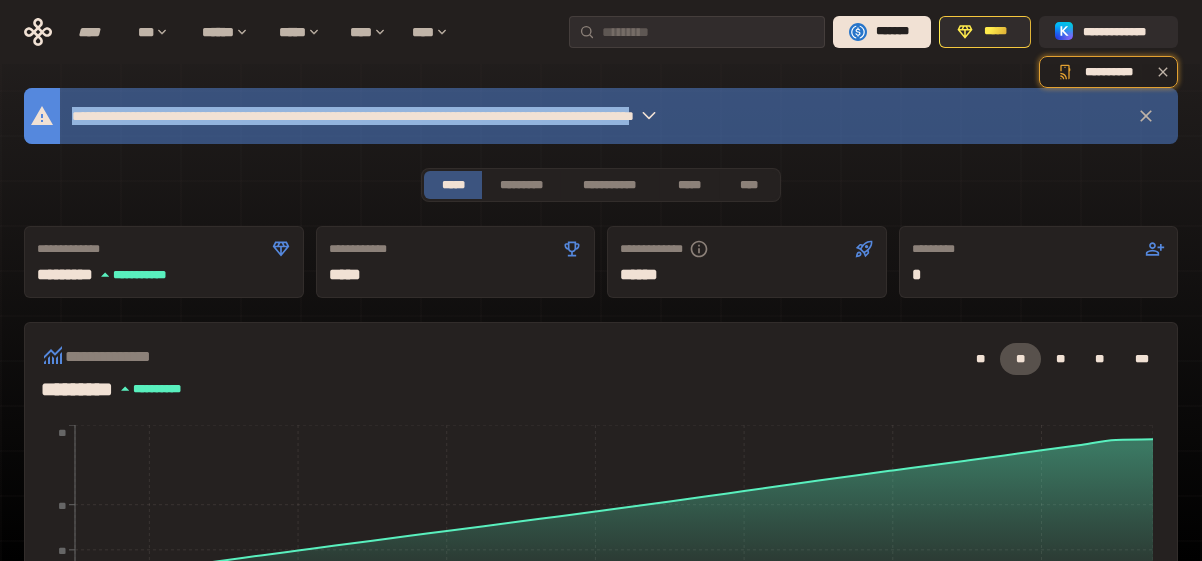 drag, startPoint x: 73, startPoint y: 114, endPoint x: 856, endPoint y: 127, distance: 783.1079 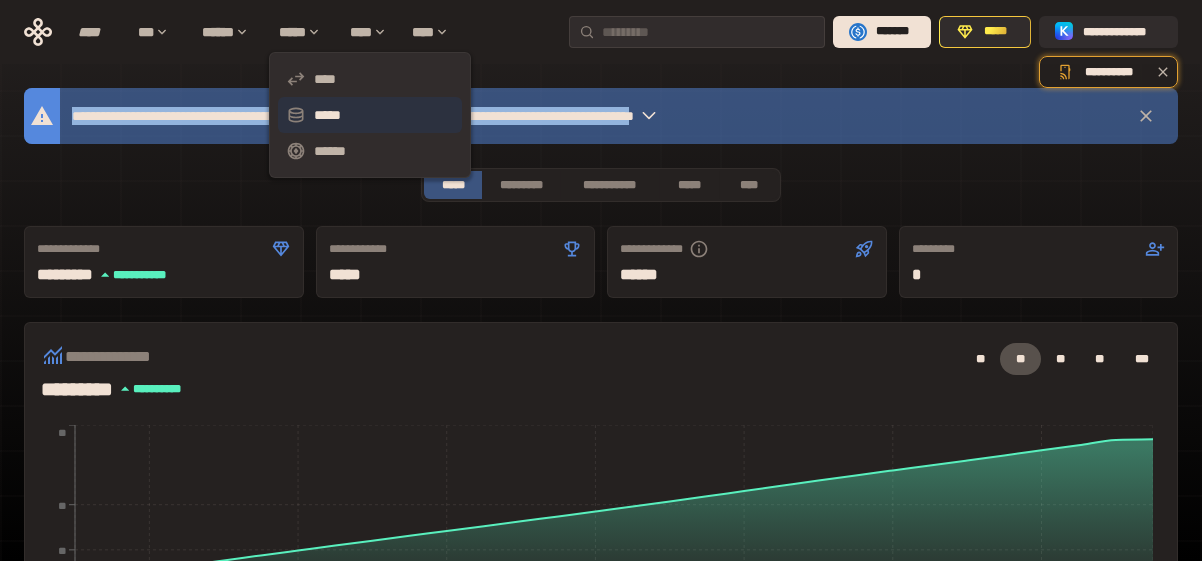 click on "*****" at bounding box center (370, 115) 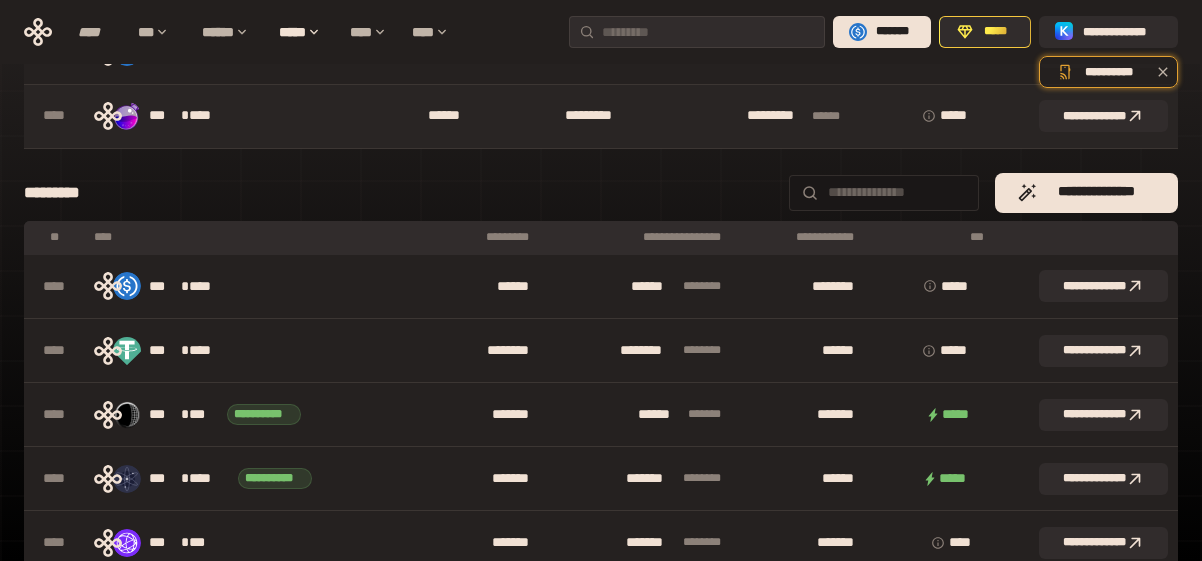 scroll, scrollTop: 100, scrollLeft: 0, axis: vertical 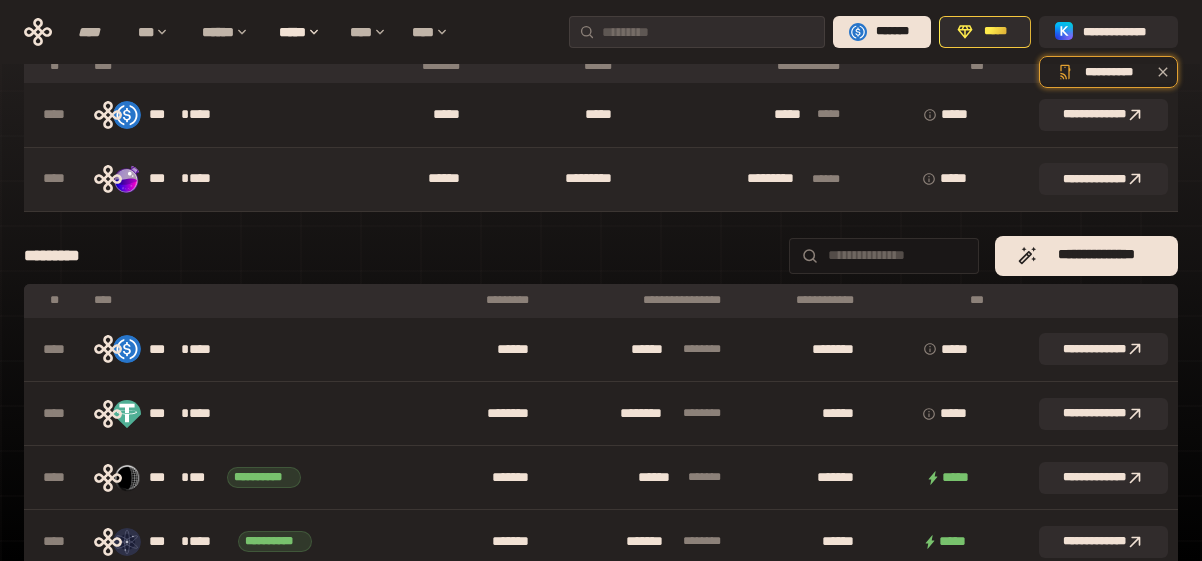 click on "*** * ****" at bounding box center (220, 179) 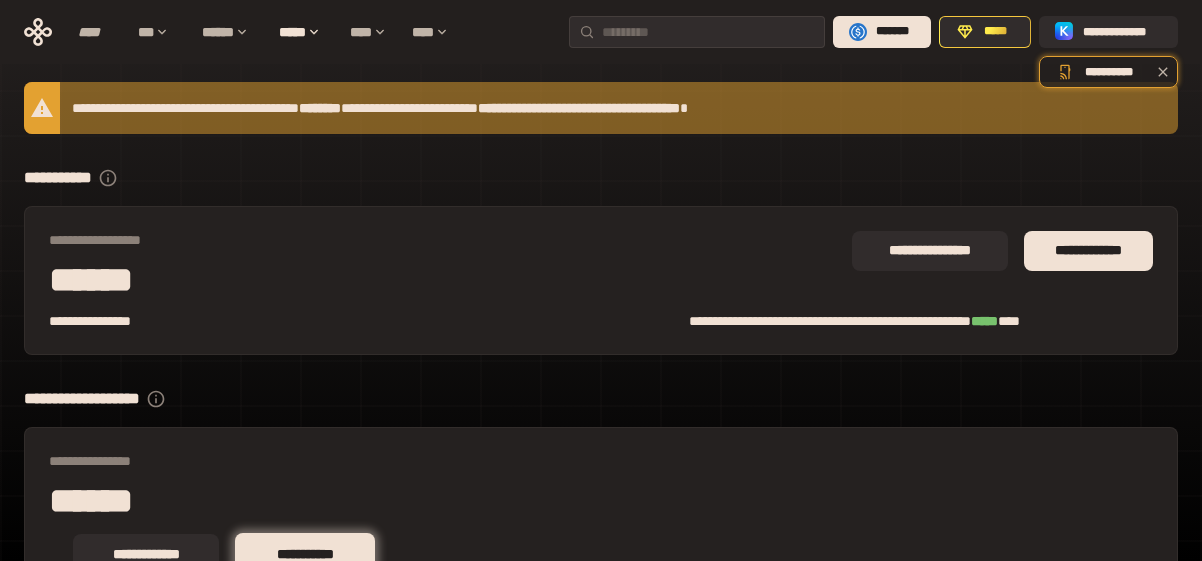 scroll, scrollTop: 500, scrollLeft: 0, axis: vertical 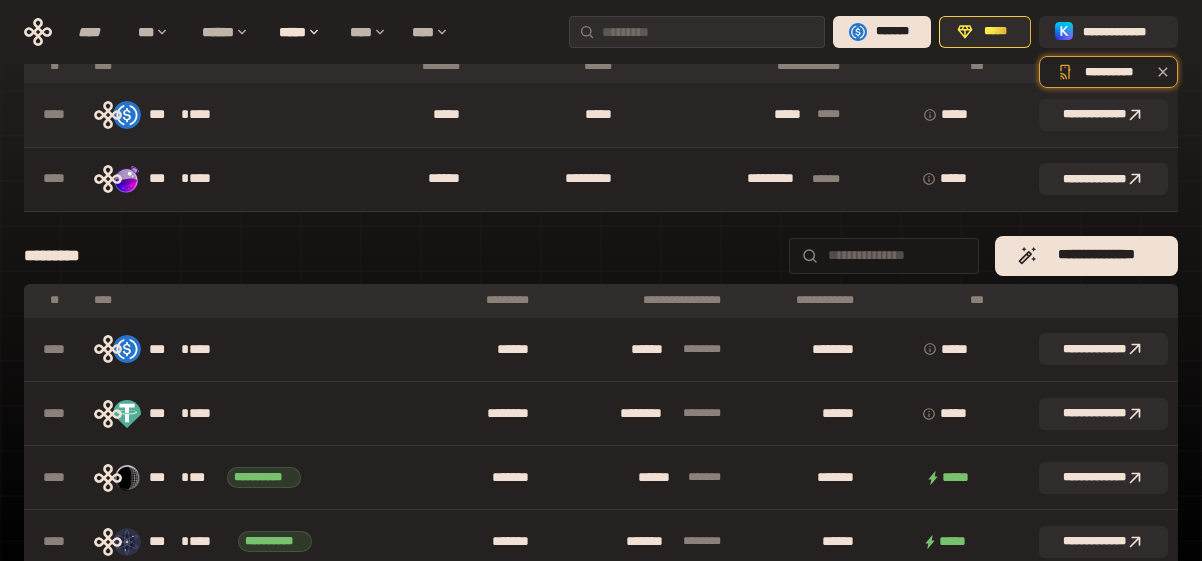 click on "*** * ****" at bounding box center [220, 115] 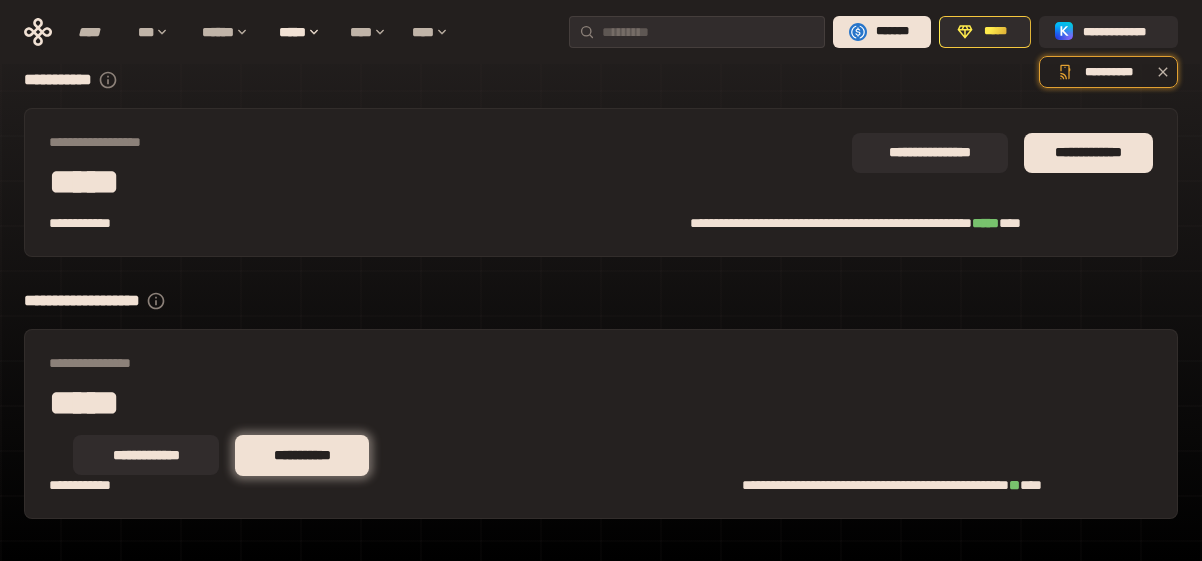 scroll, scrollTop: 557, scrollLeft: 0, axis: vertical 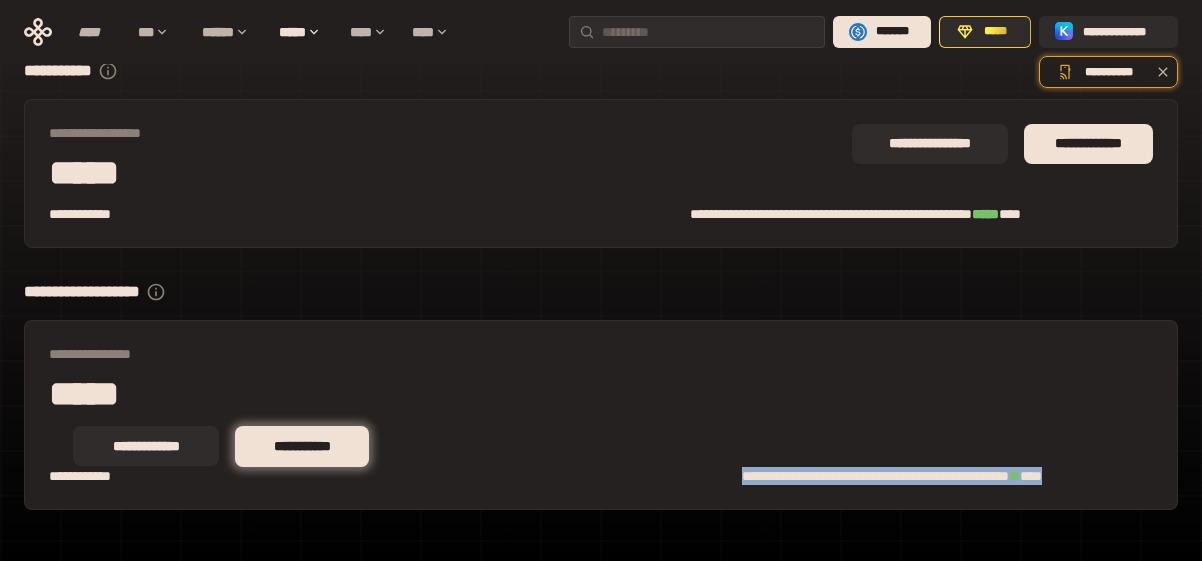drag, startPoint x: 741, startPoint y: 431, endPoint x: 1149, endPoint y: 439, distance: 408.07843 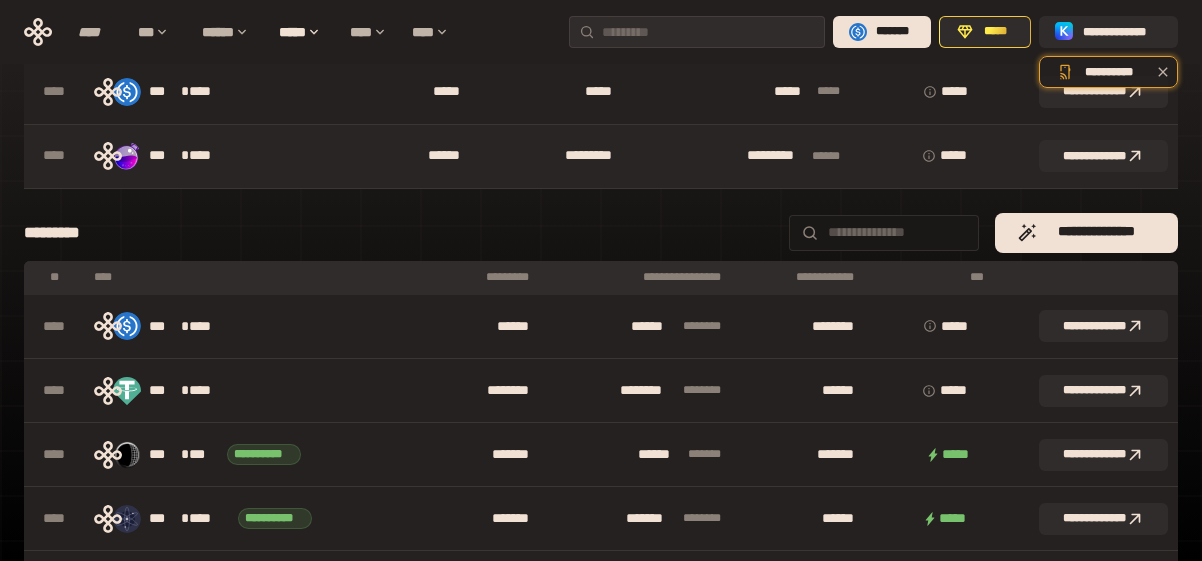 scroll, scrollTop: 100, scrollLeft: 0, axis: vertical 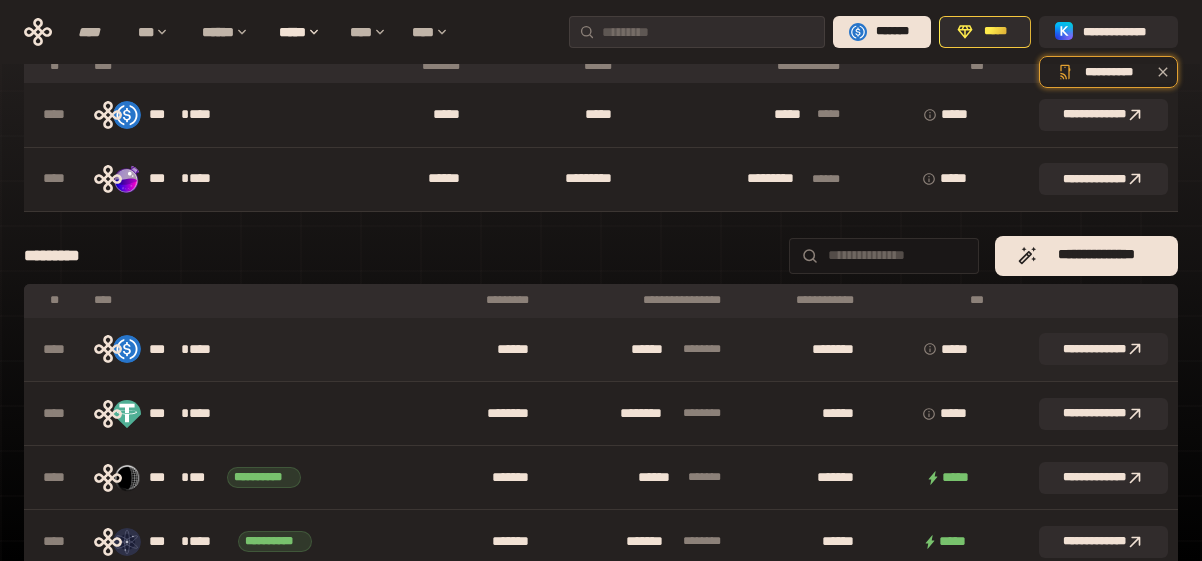 click on "*** * ****" at bounding box center (256, 349) 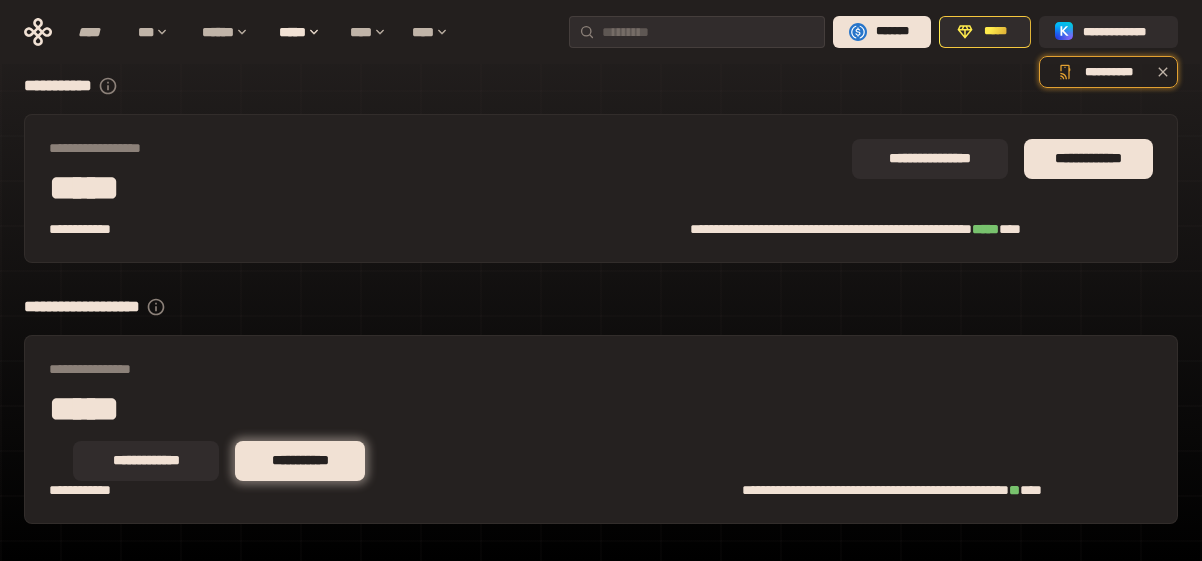scroll, scrollTop: 557, scrollLeft: 0, axis: vertical 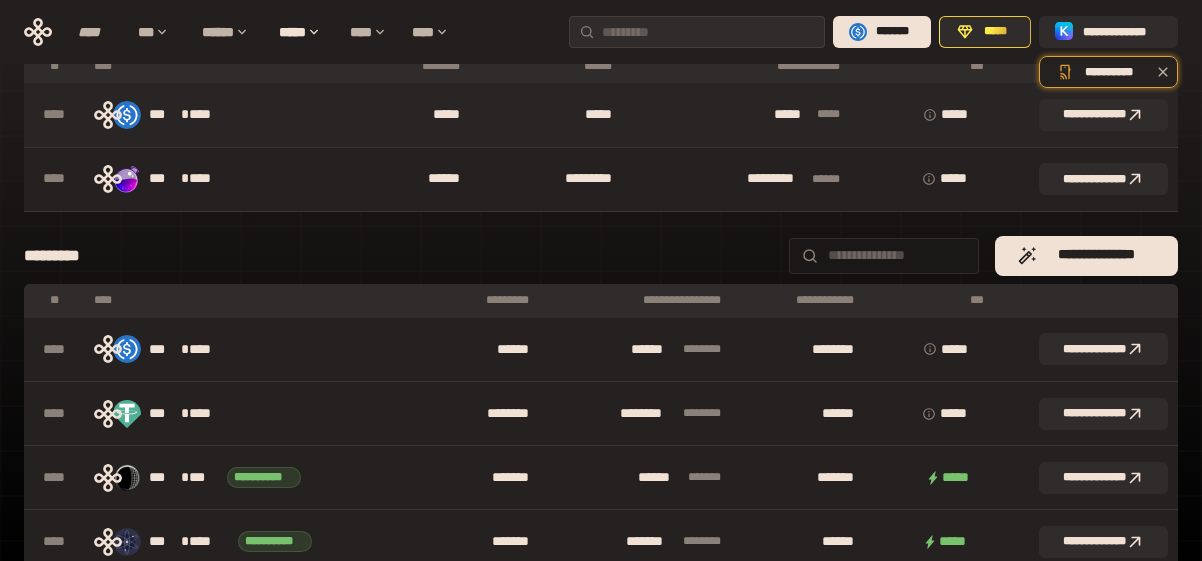 click on "*** * ****" at bounding box center [220, 115] 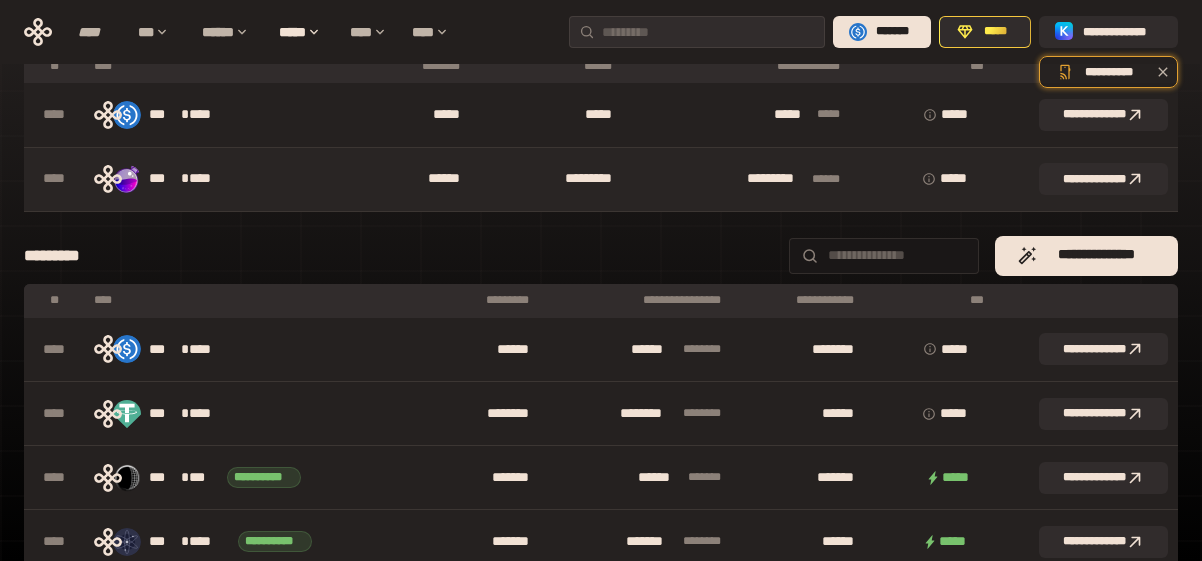 click on "****" at bounding box center (210, 179) 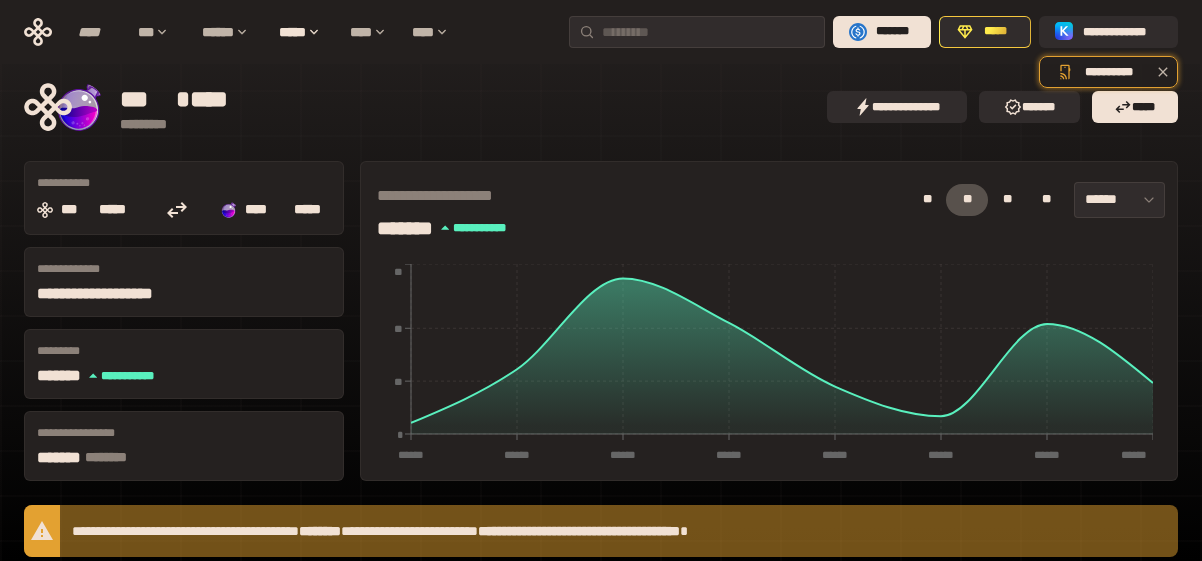 scroll, scrollTop: 0, scrollLeft: 0, axis: both 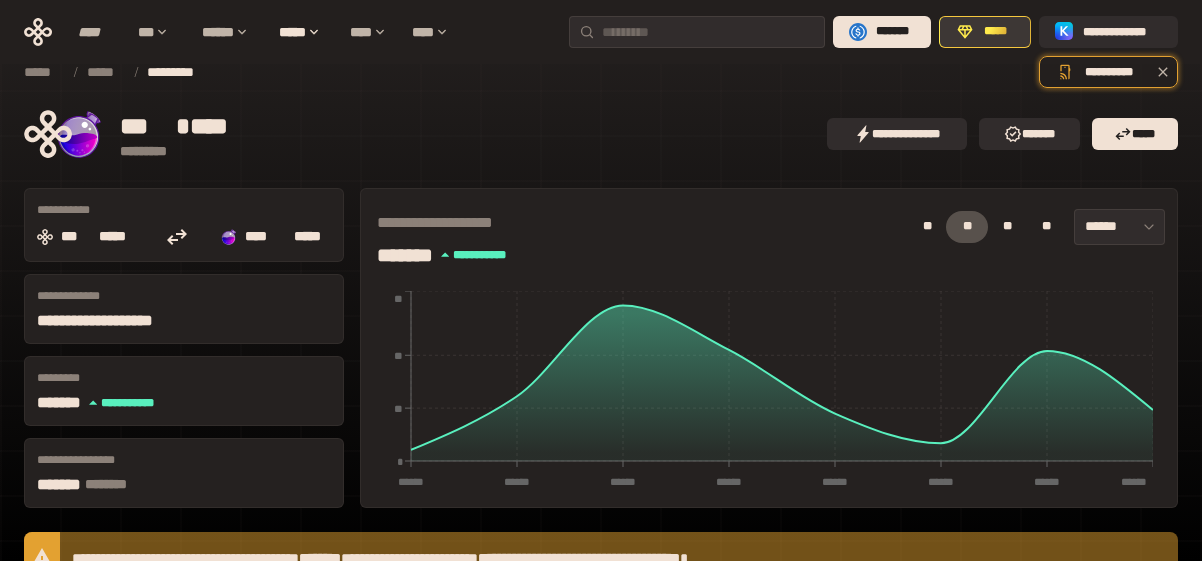 click 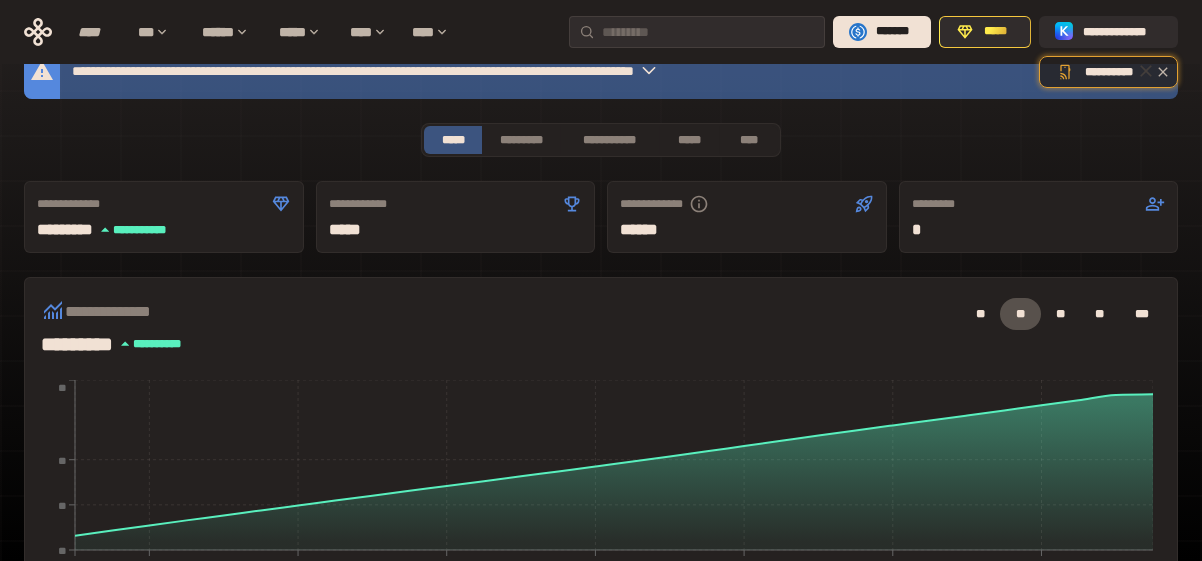 scroll, scrollTop: 0, scrollLeft: 0, axis: both 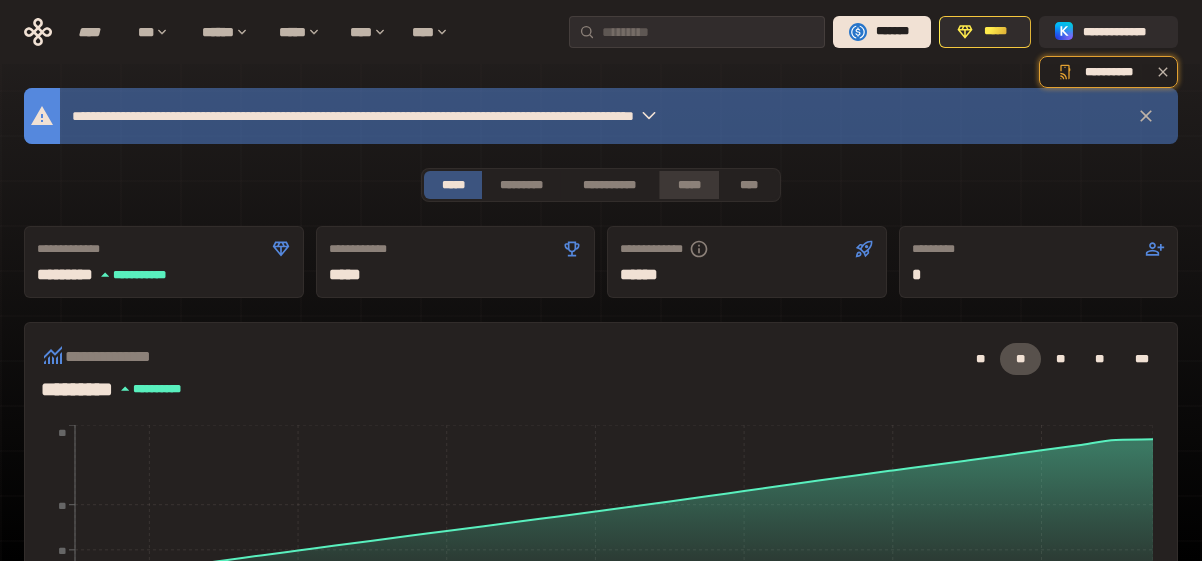 click on "*****" at bounding box center [688, 185] 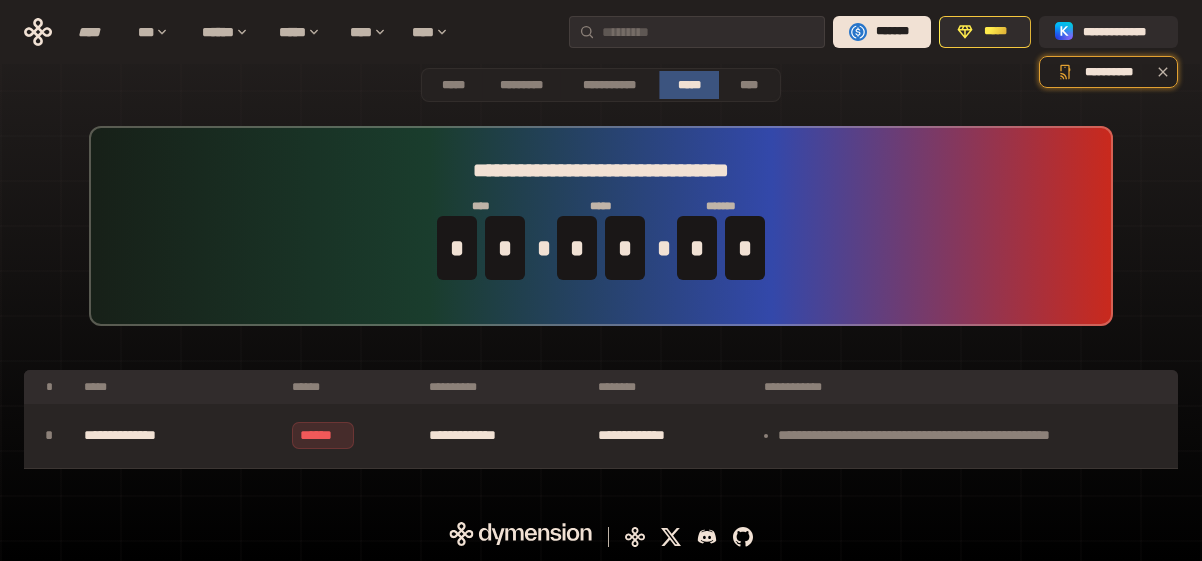 scroll, scrollTop: 0, scrollLeft: 0, axis: both 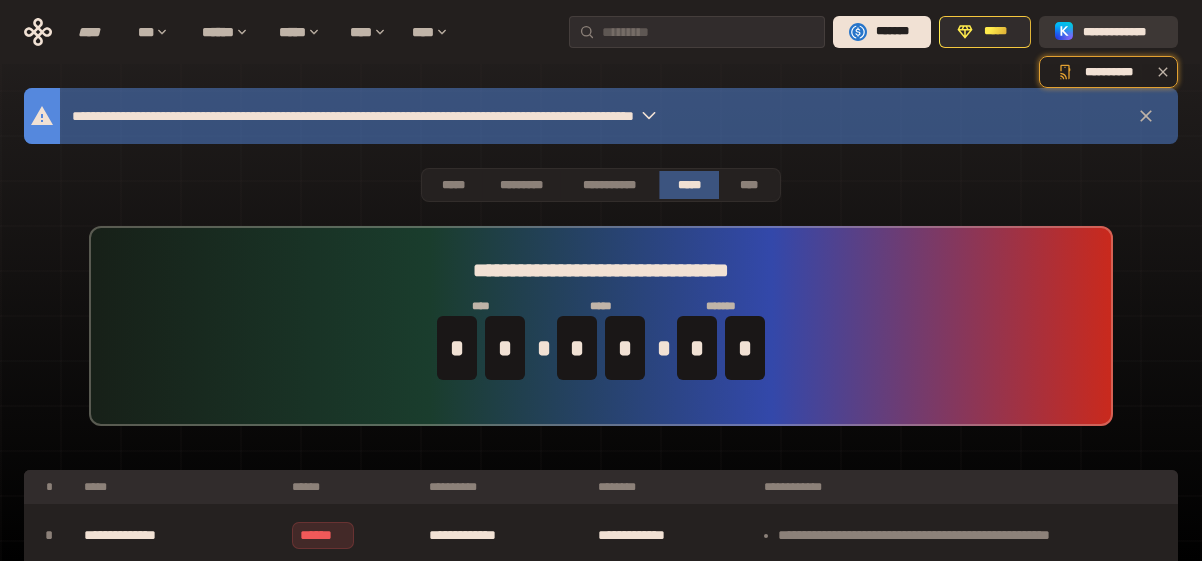 click on "**********" at bounding box center (1122, 32) 